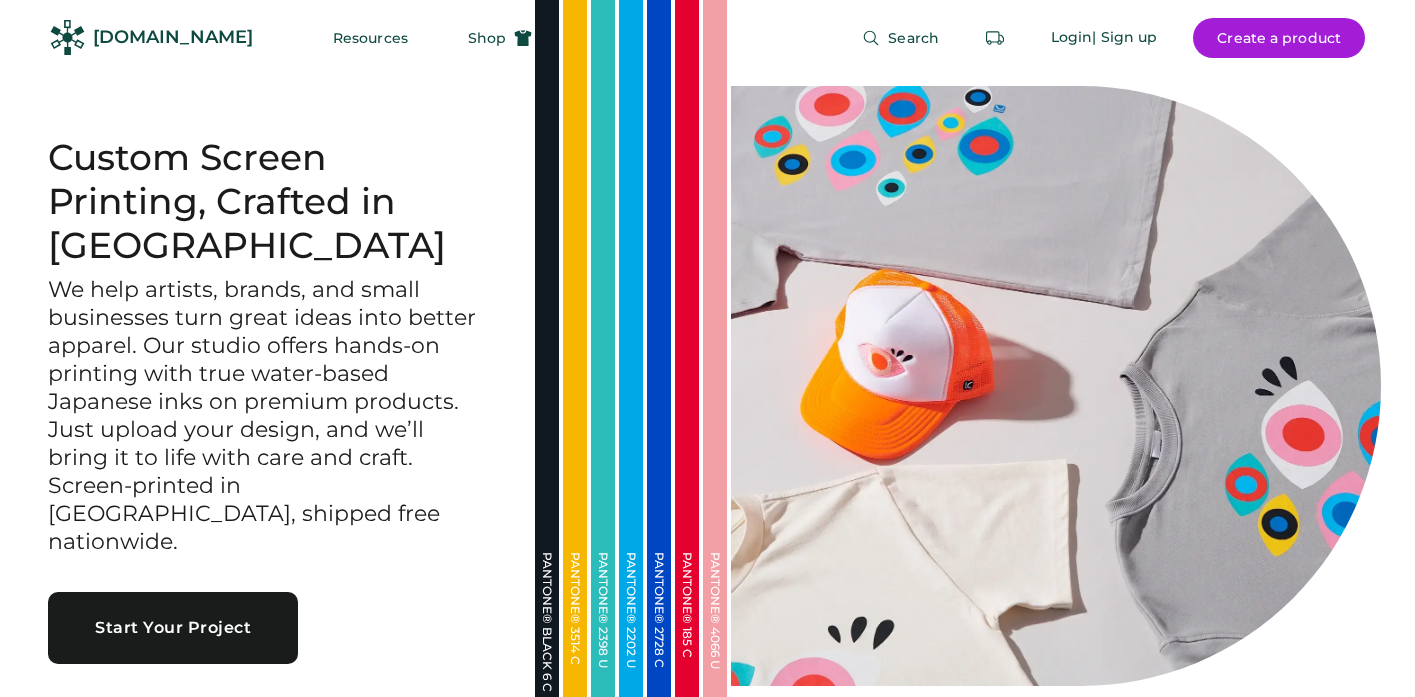 scroll, scrollTop: 0, scrollLeft: 0, axis: both 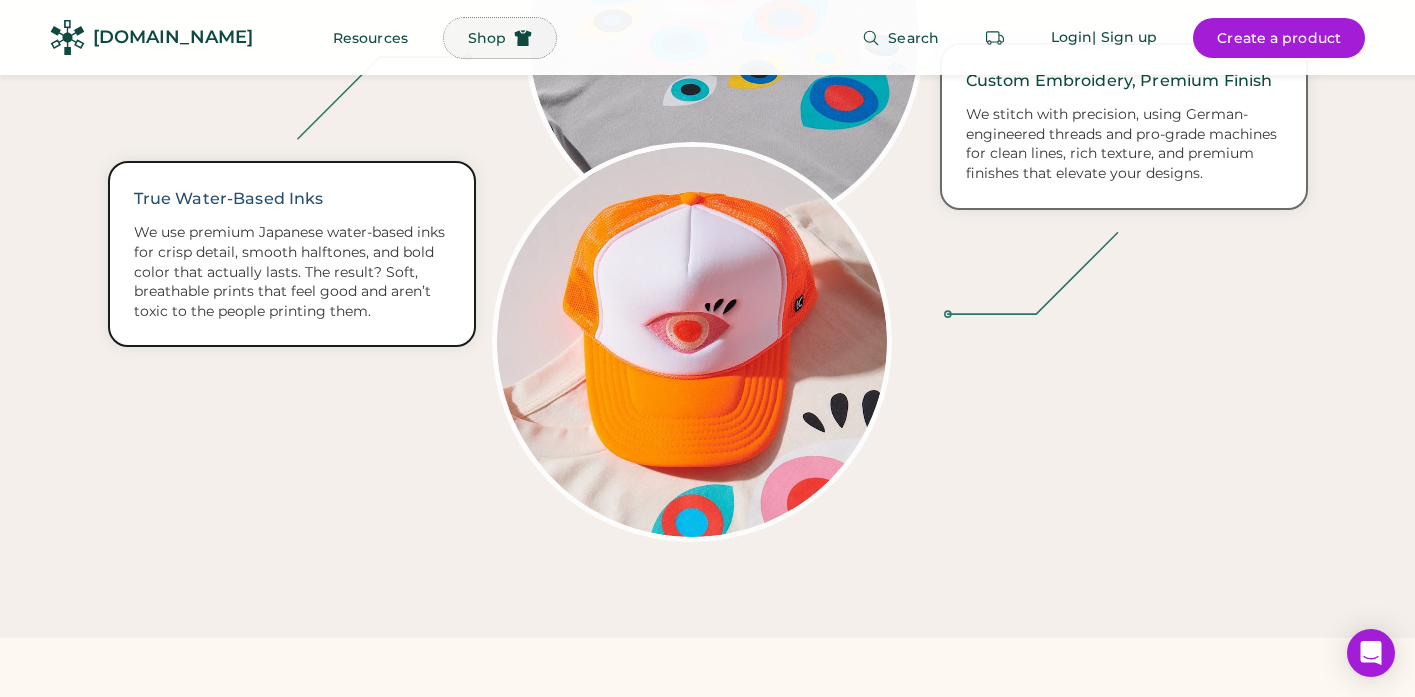 click on "Shop" at bounding box center [487, 38] 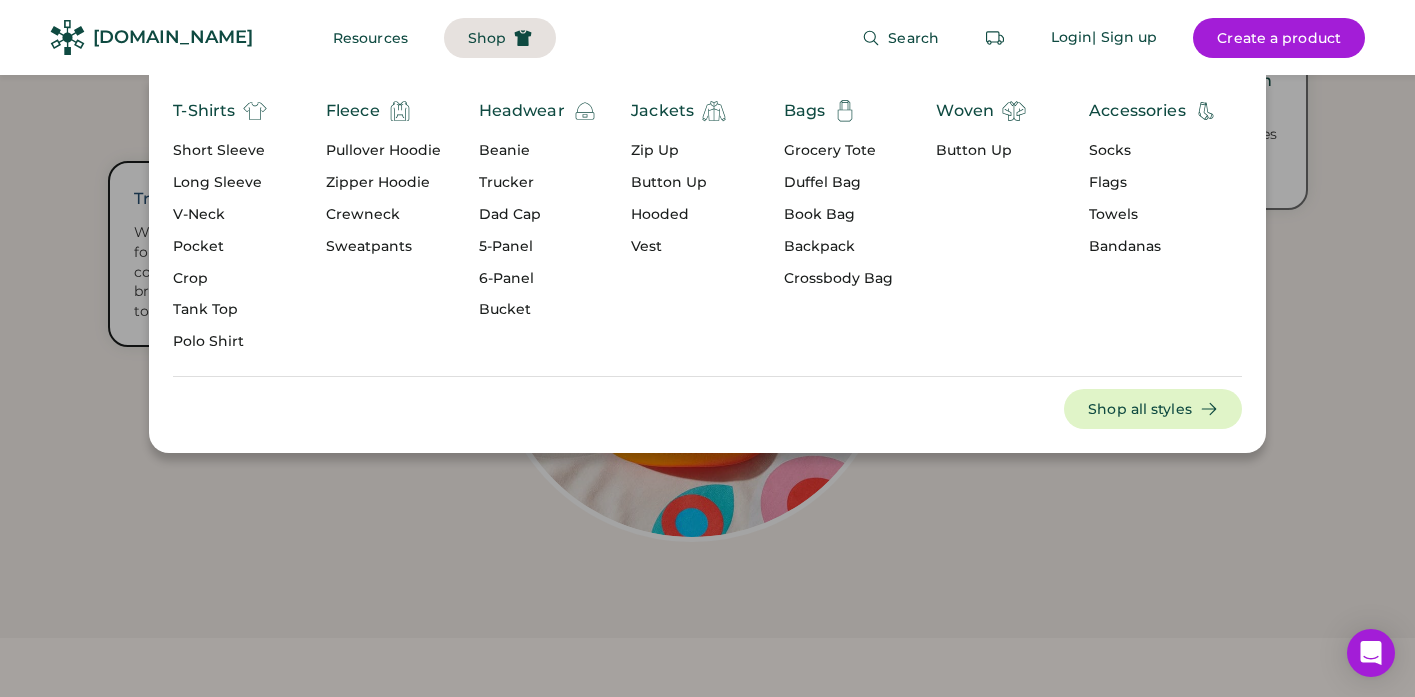 click on "Dad Cap" at bounding box center (538, 215) 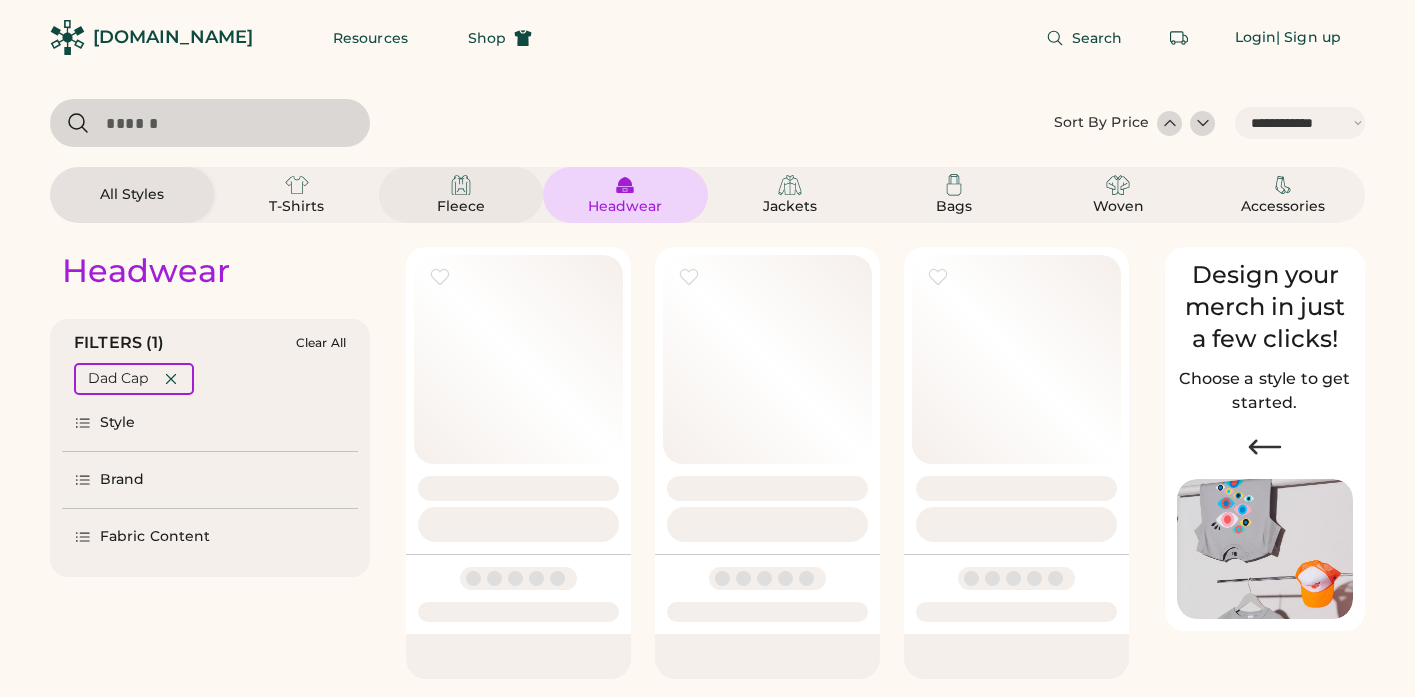 select on "*****" 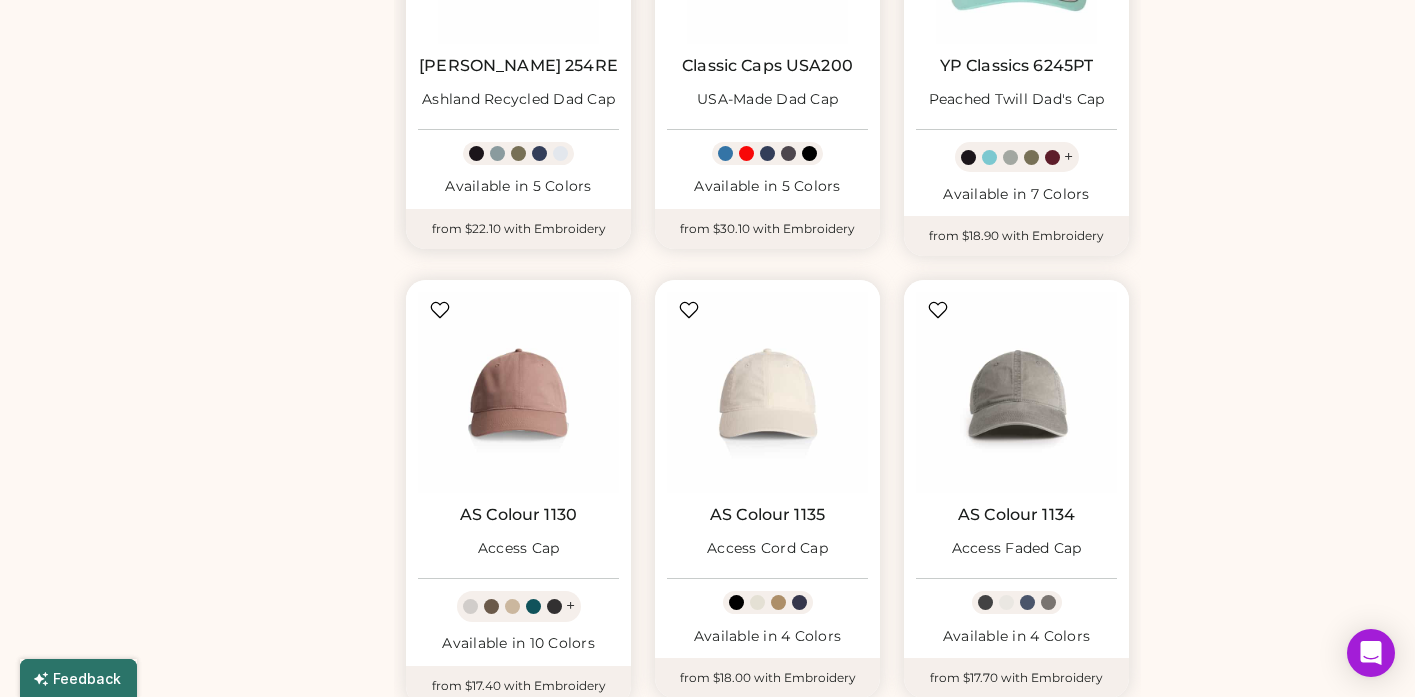 scroll, scrollTop: 876, scrollLeft: 0, axis: vertical 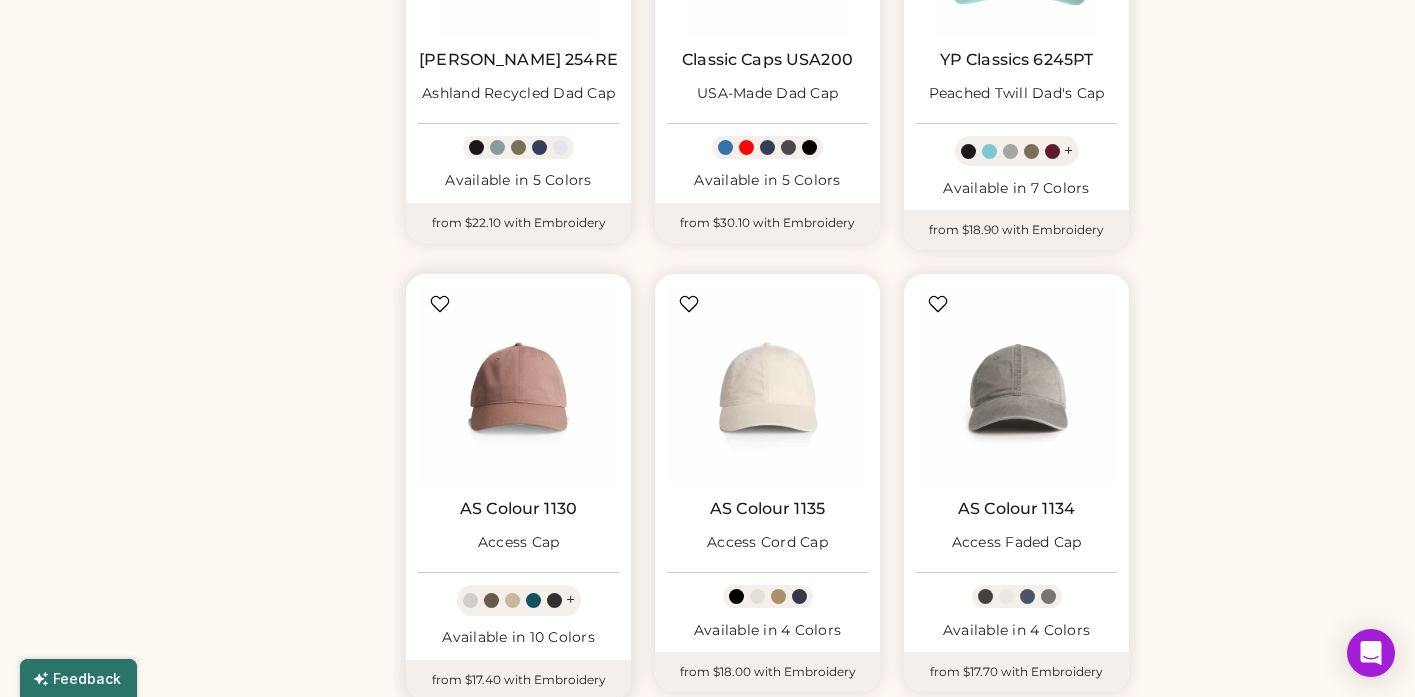 click at bounding box center [512, 600] 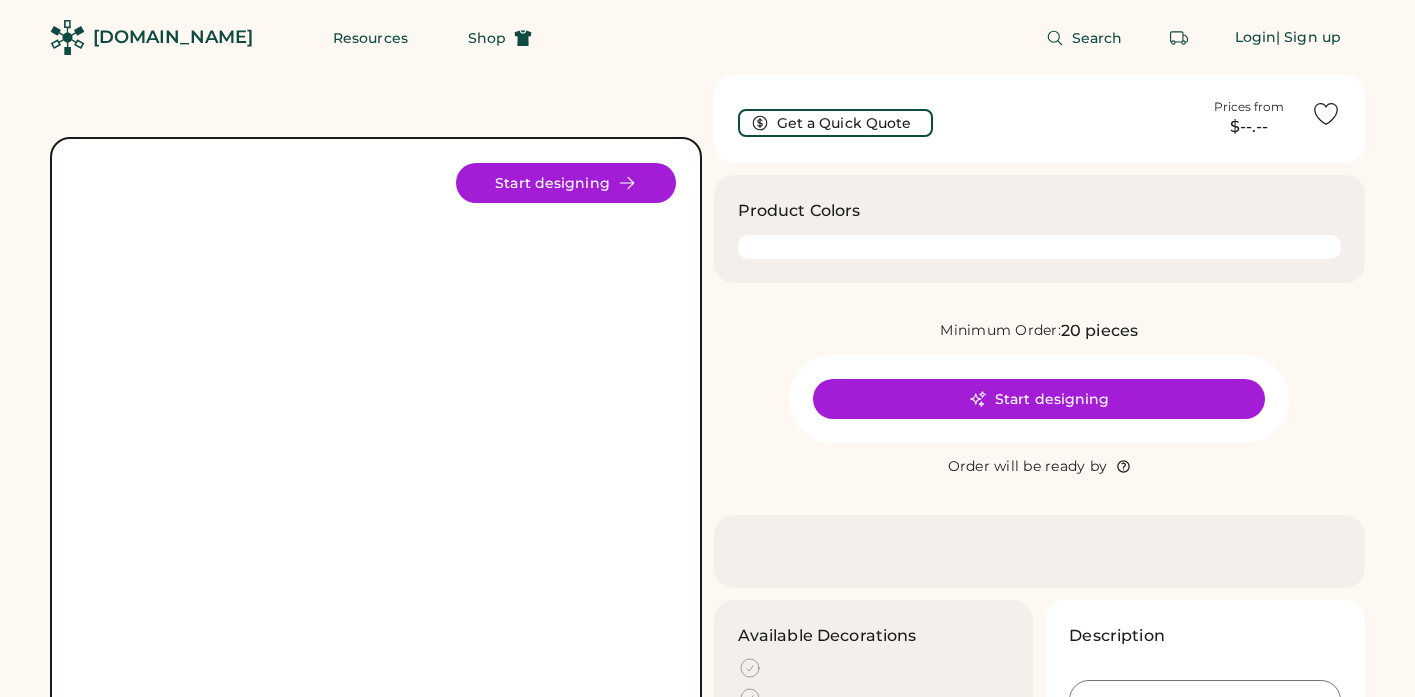 scroll, scrollTop: 0, scrollLeft: 0, axis: both 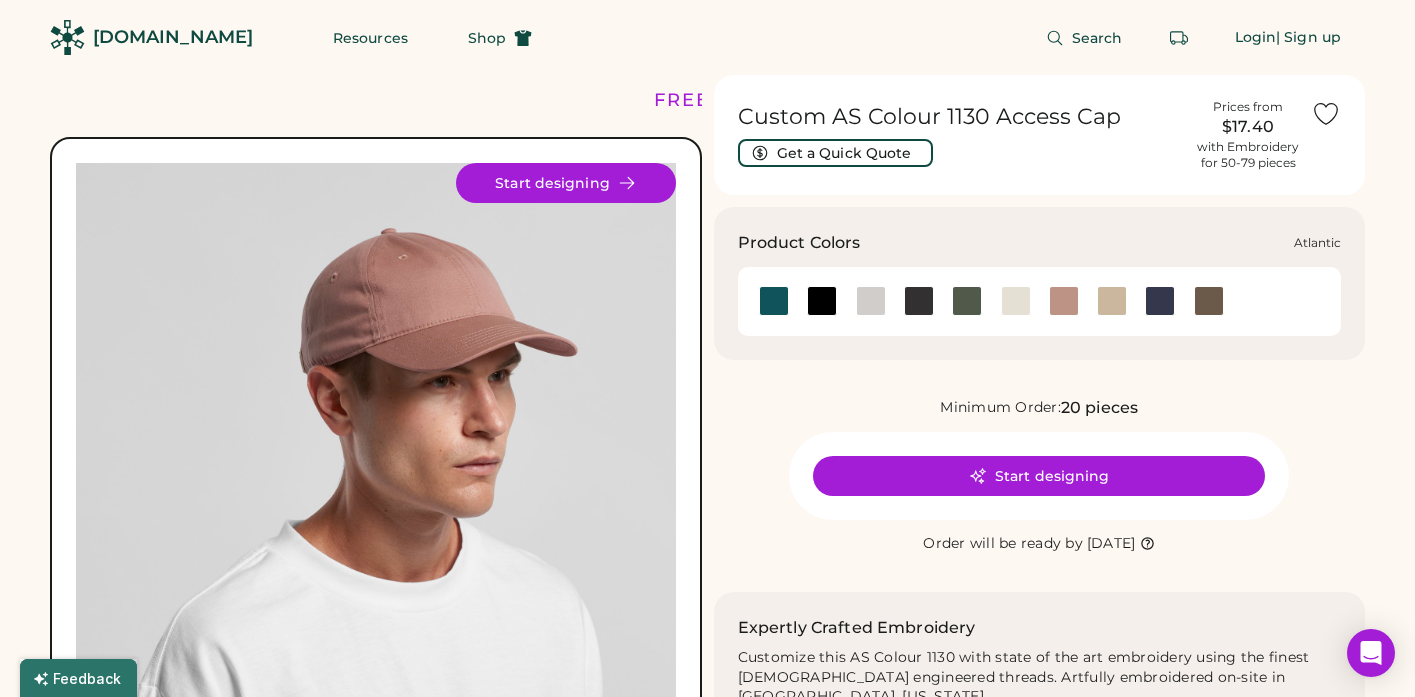 click at bounding box center [774, 301] 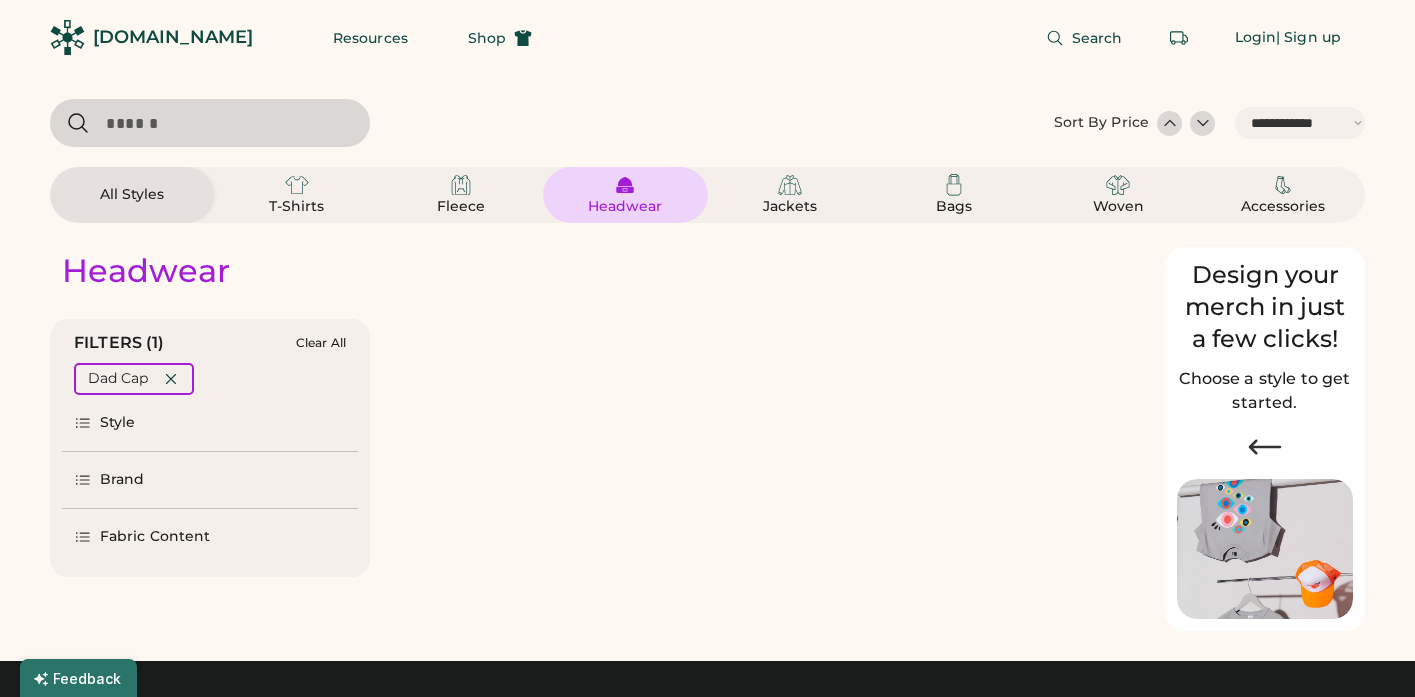 select on "*****" 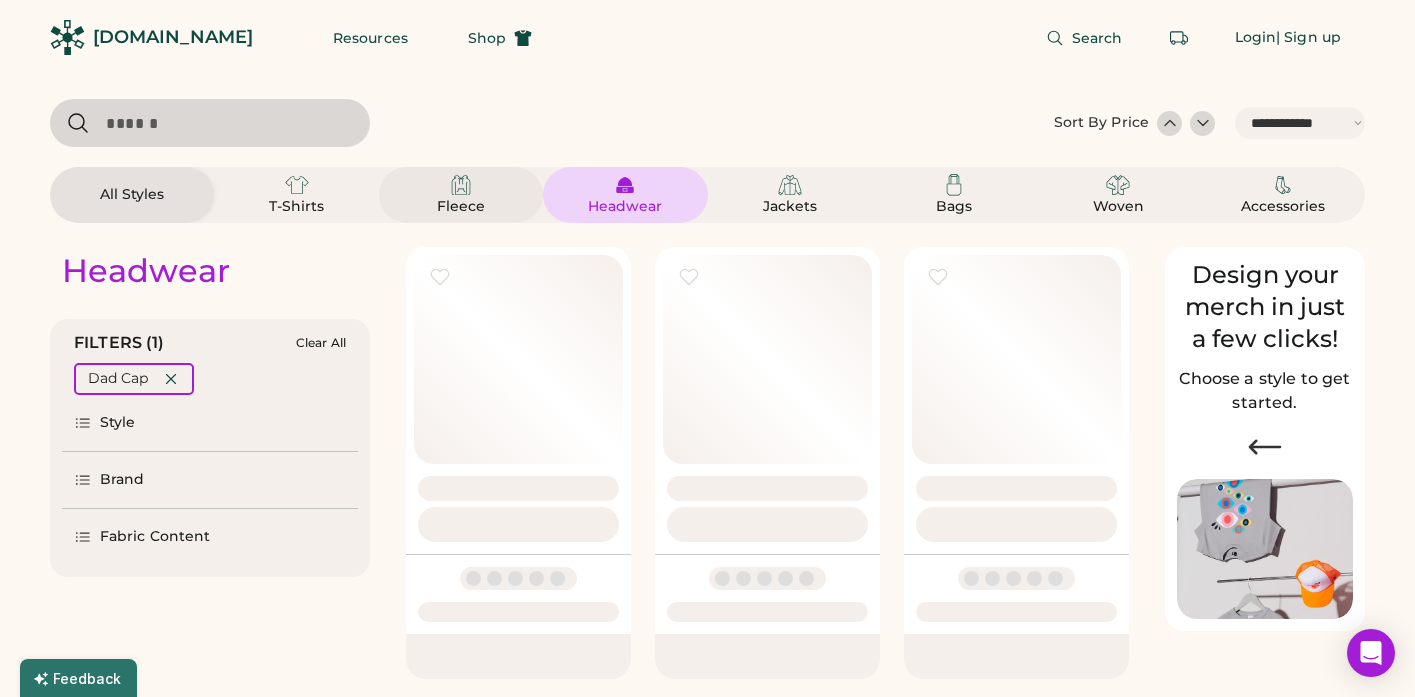 scroll, scrollTop: 0, scrollLeft: 0, axis: both 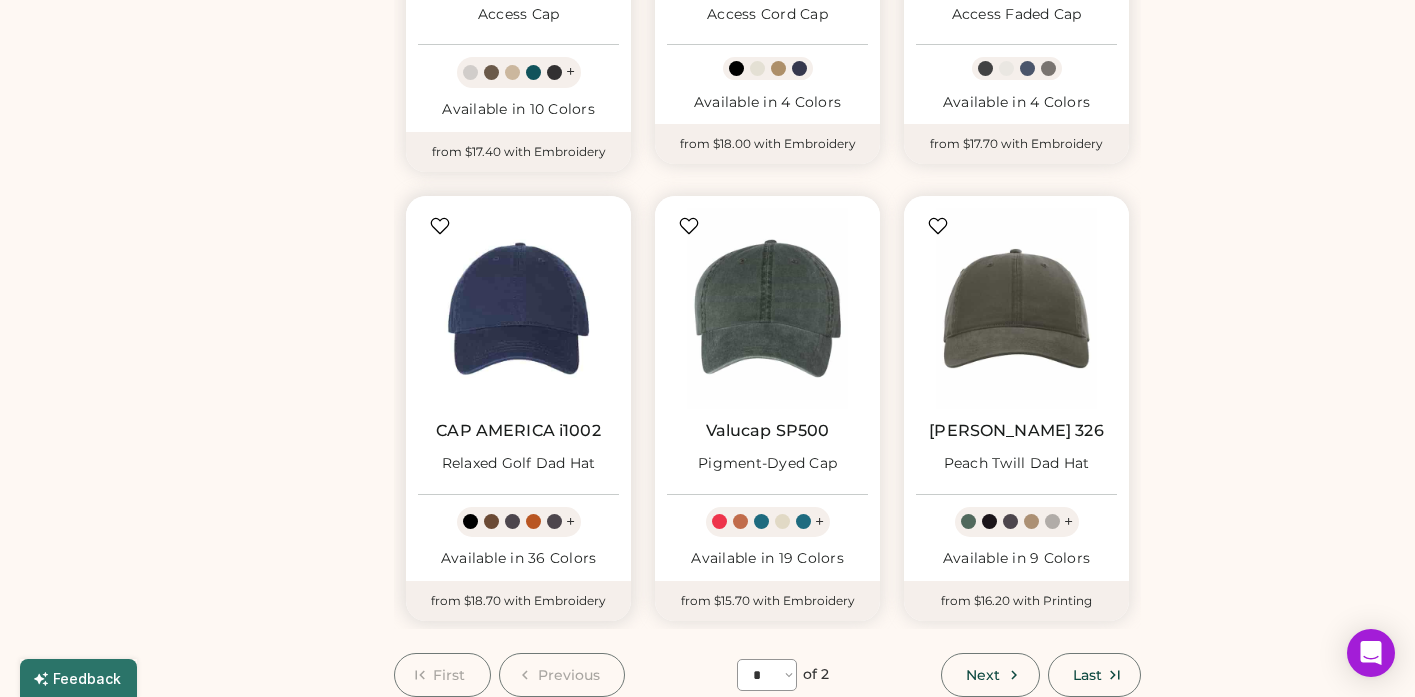 click at bounding box center [518, 308] 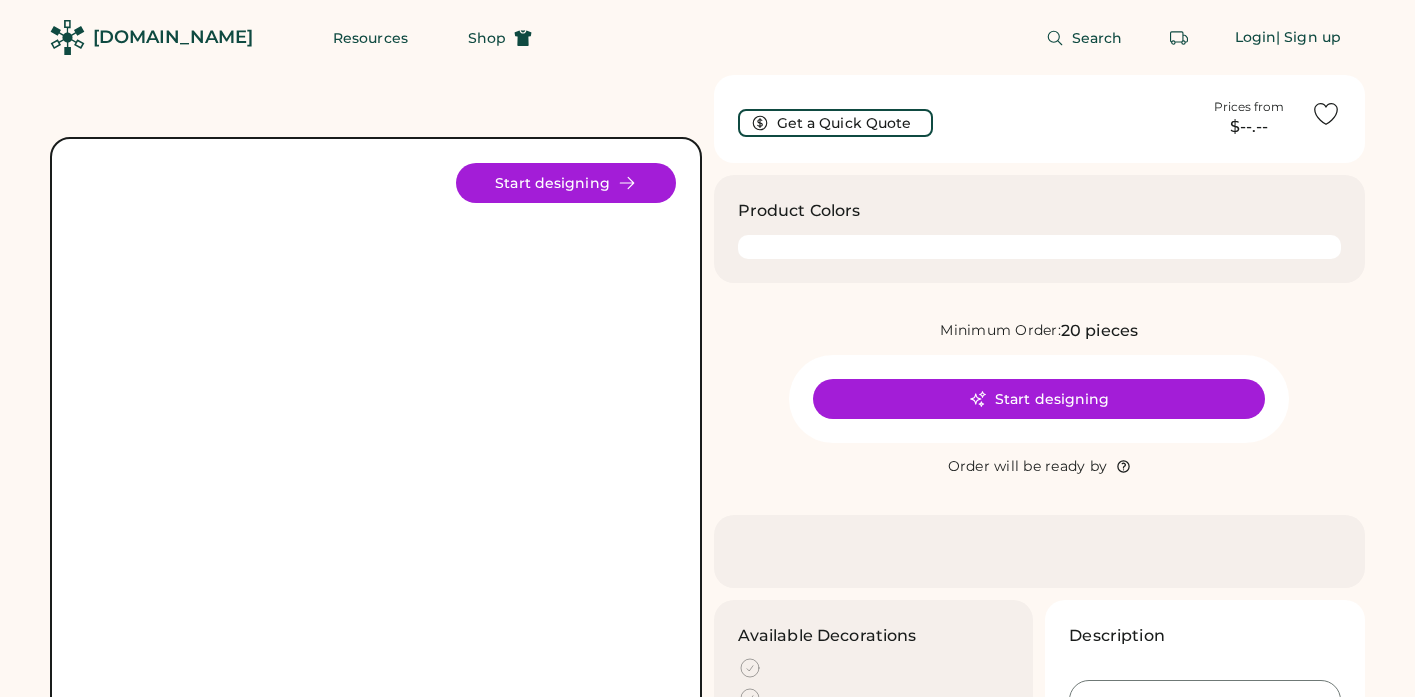 scroll, scrollTop: 0, scrollLeft: 0, axis: both 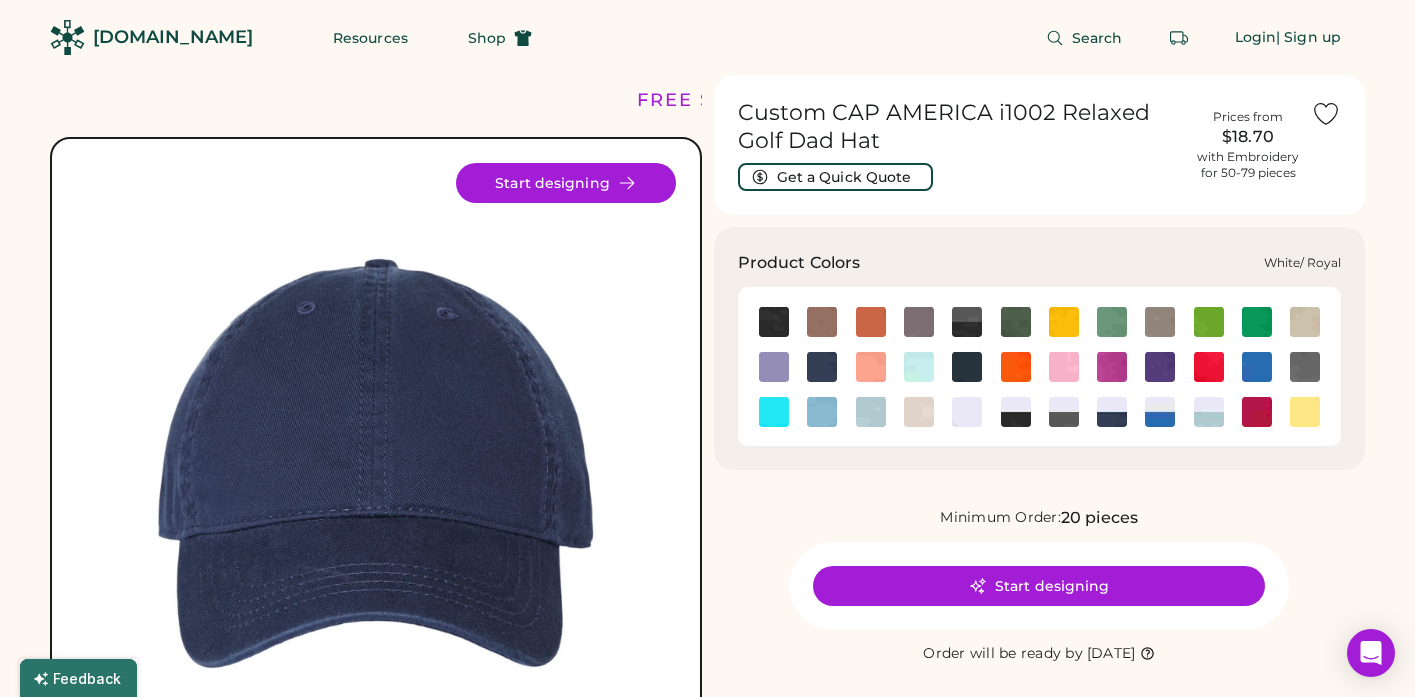 click 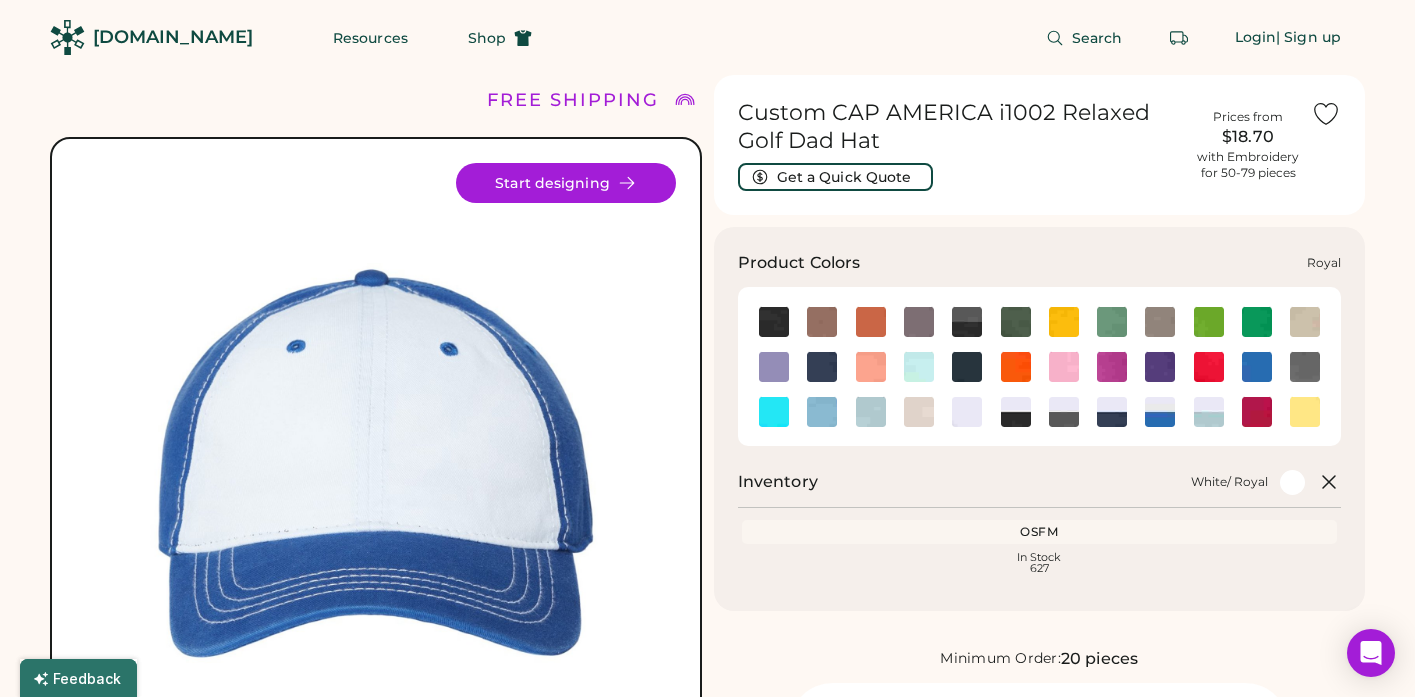 click 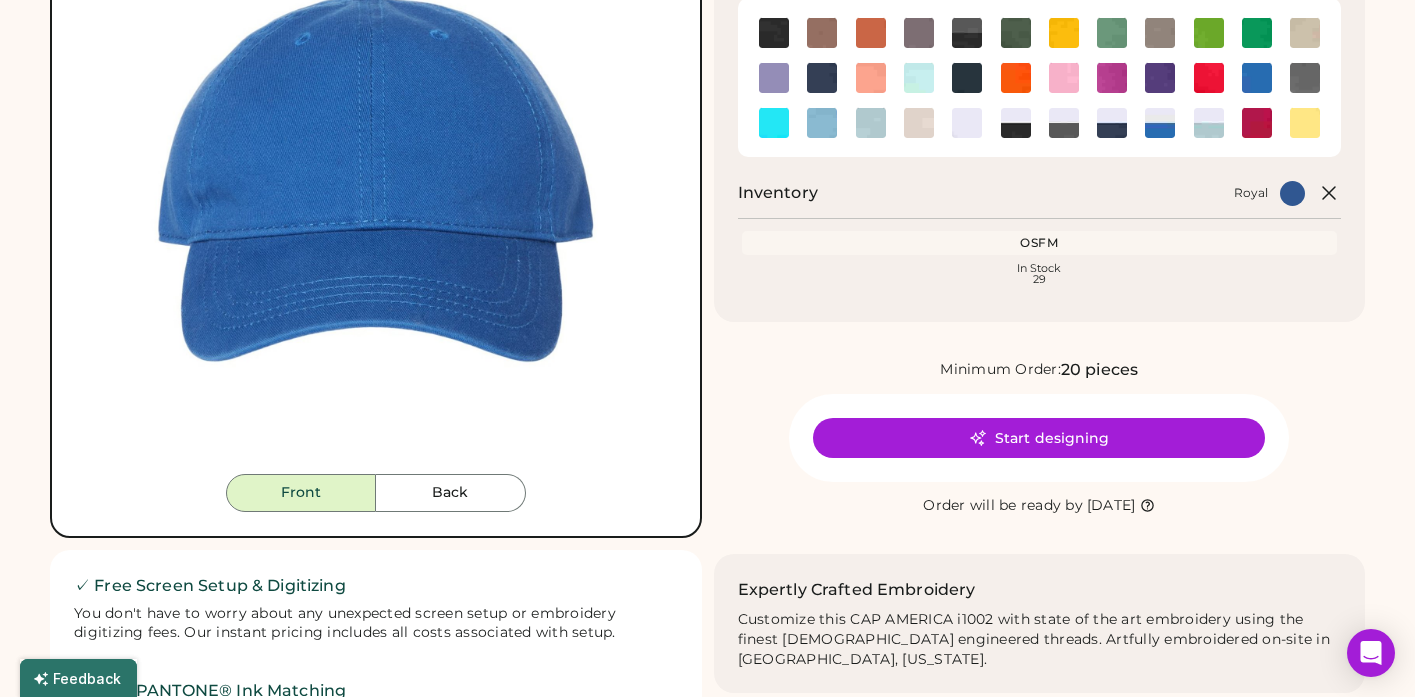 scroll, scrollTop: 307, scrollLeft: 0, axis: vertical 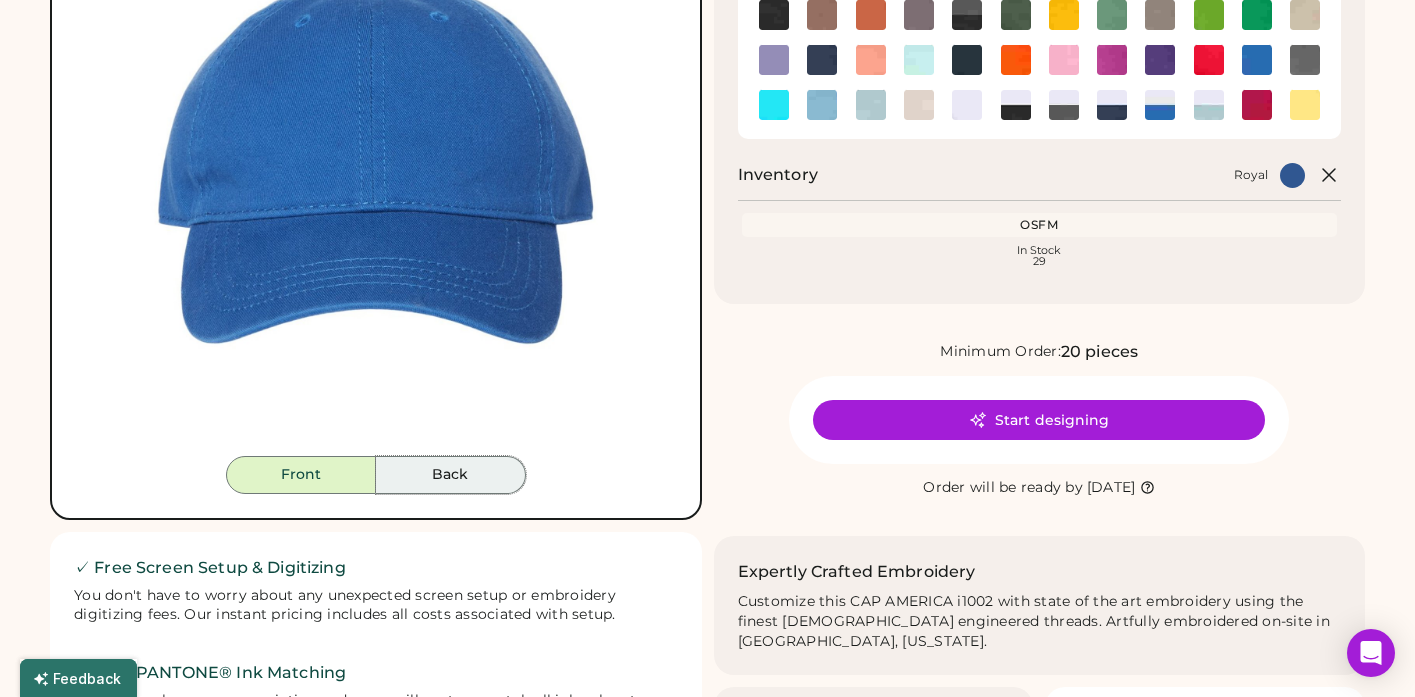click on "Back" at bounding box center (451, 475) 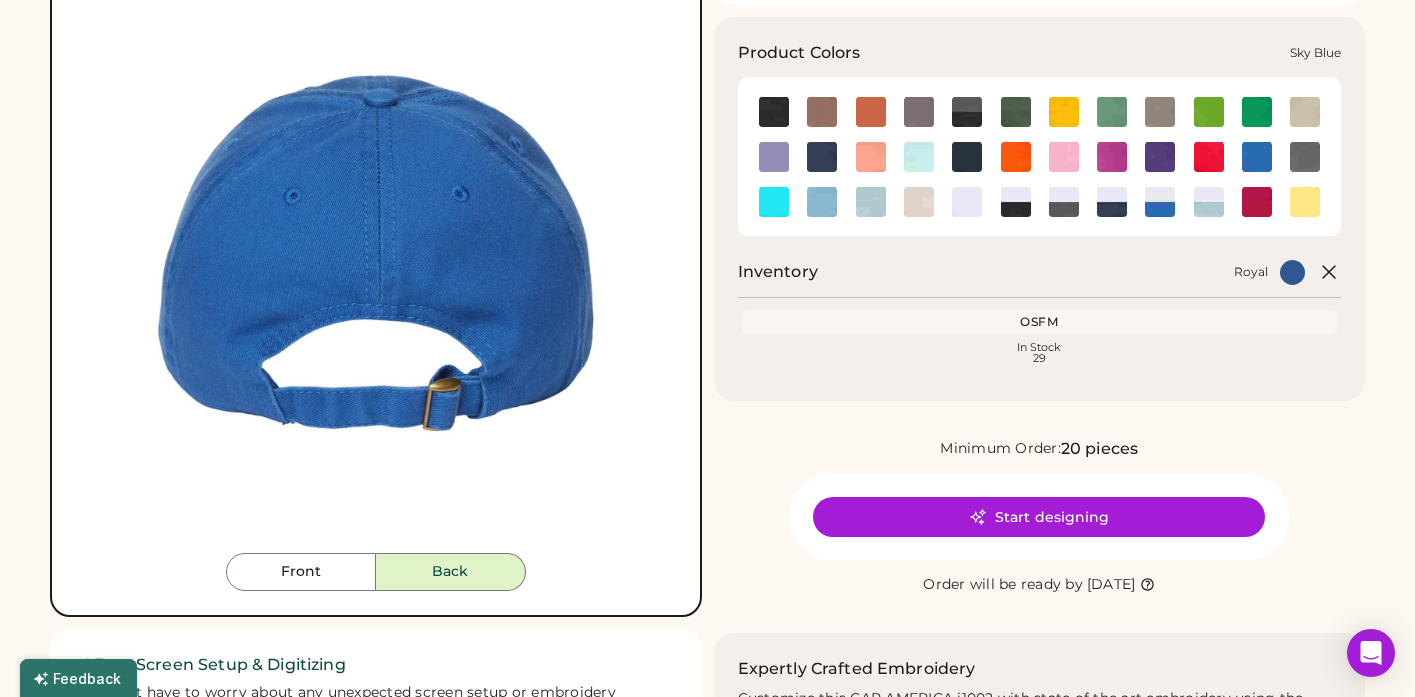 scroll, scrollTop: 217, scrollLeft: 0, axis: vertical 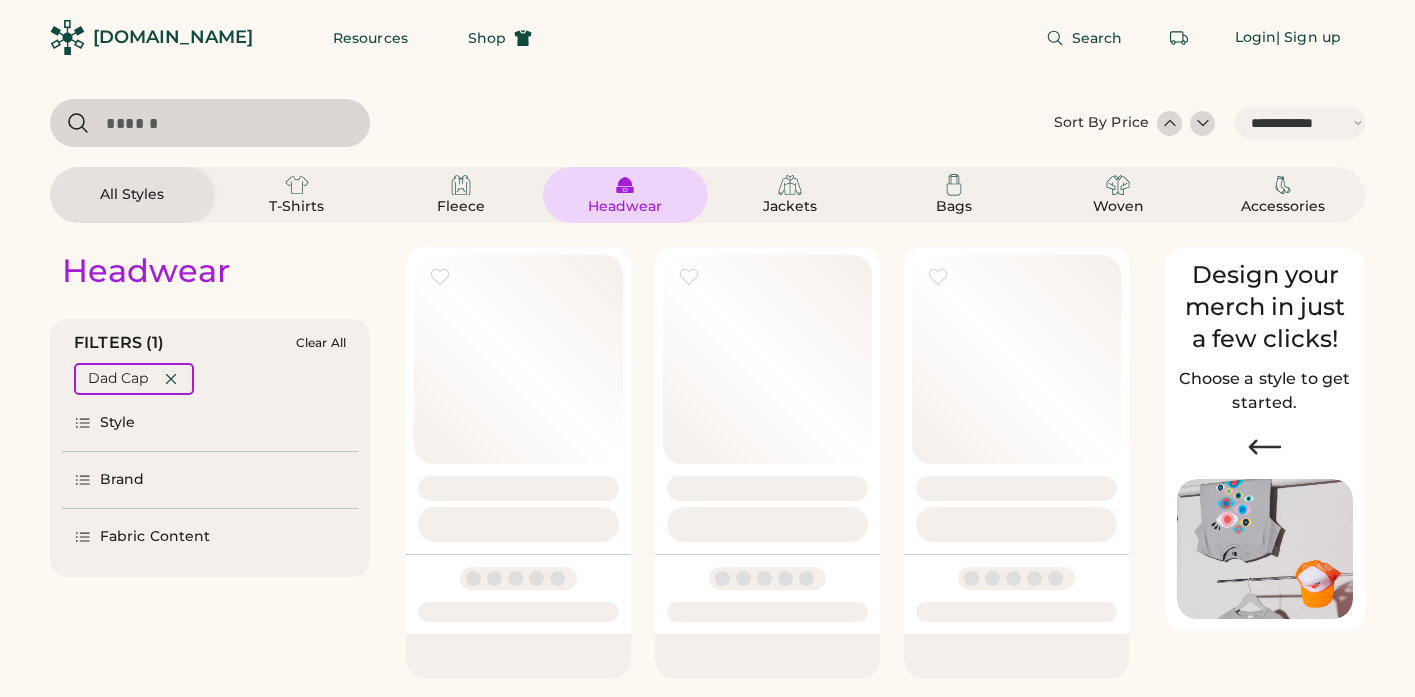 select on "*****" 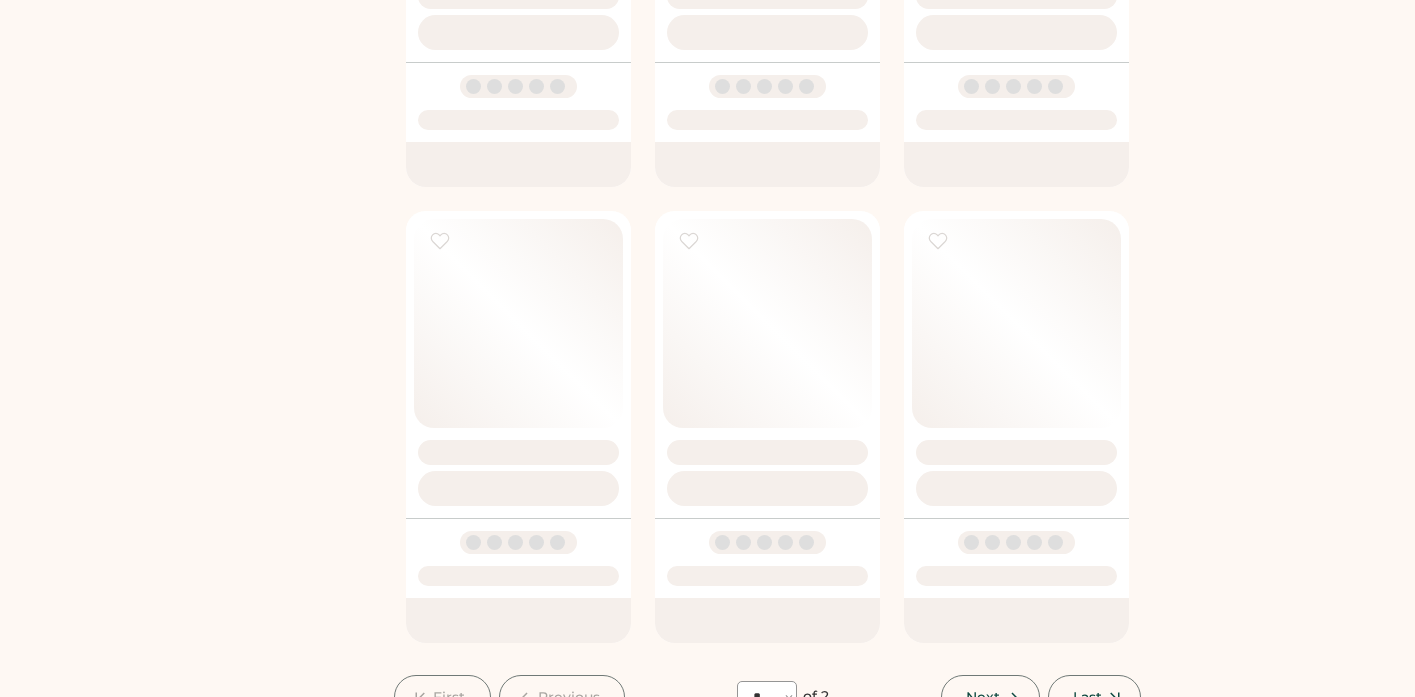 scroll, scrollTop: 0, scrollLeft: 0, axis: both 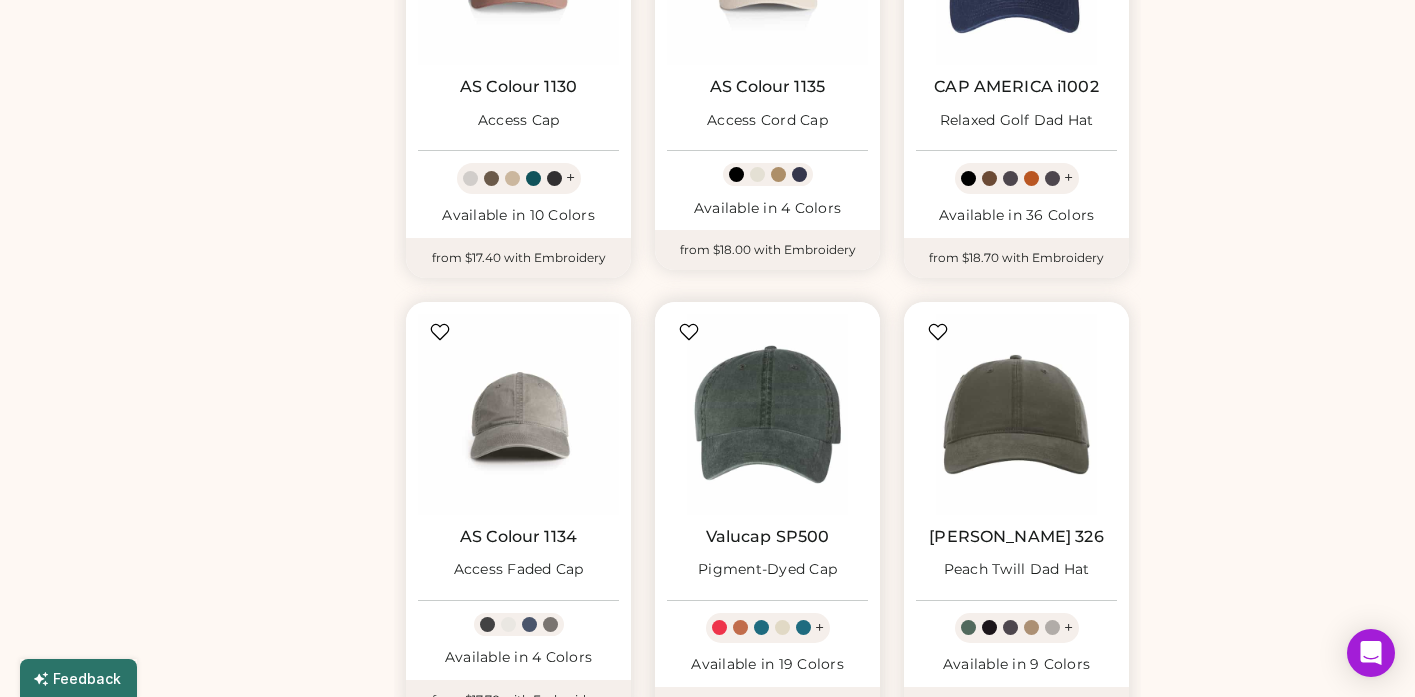 click at bounding box center (767, 414) 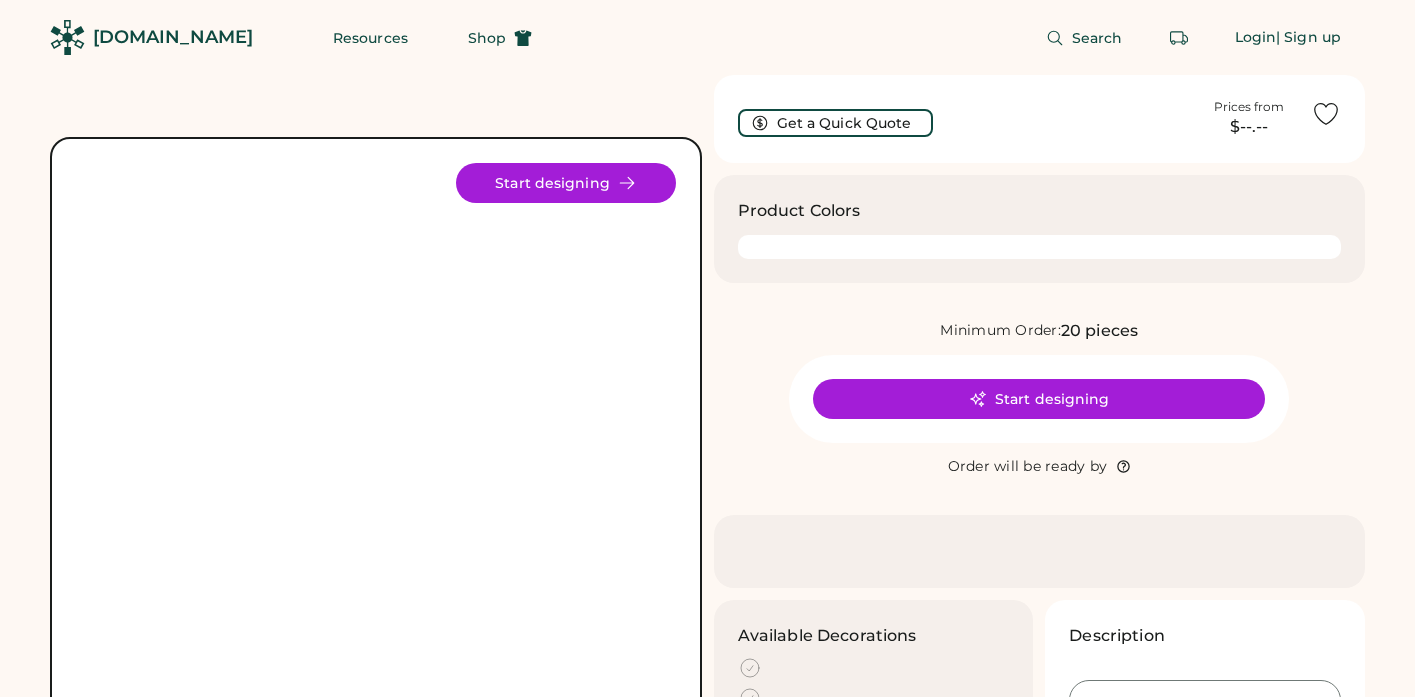 scroll, scrollTop: 0, scrollLeft: 0, axis: both 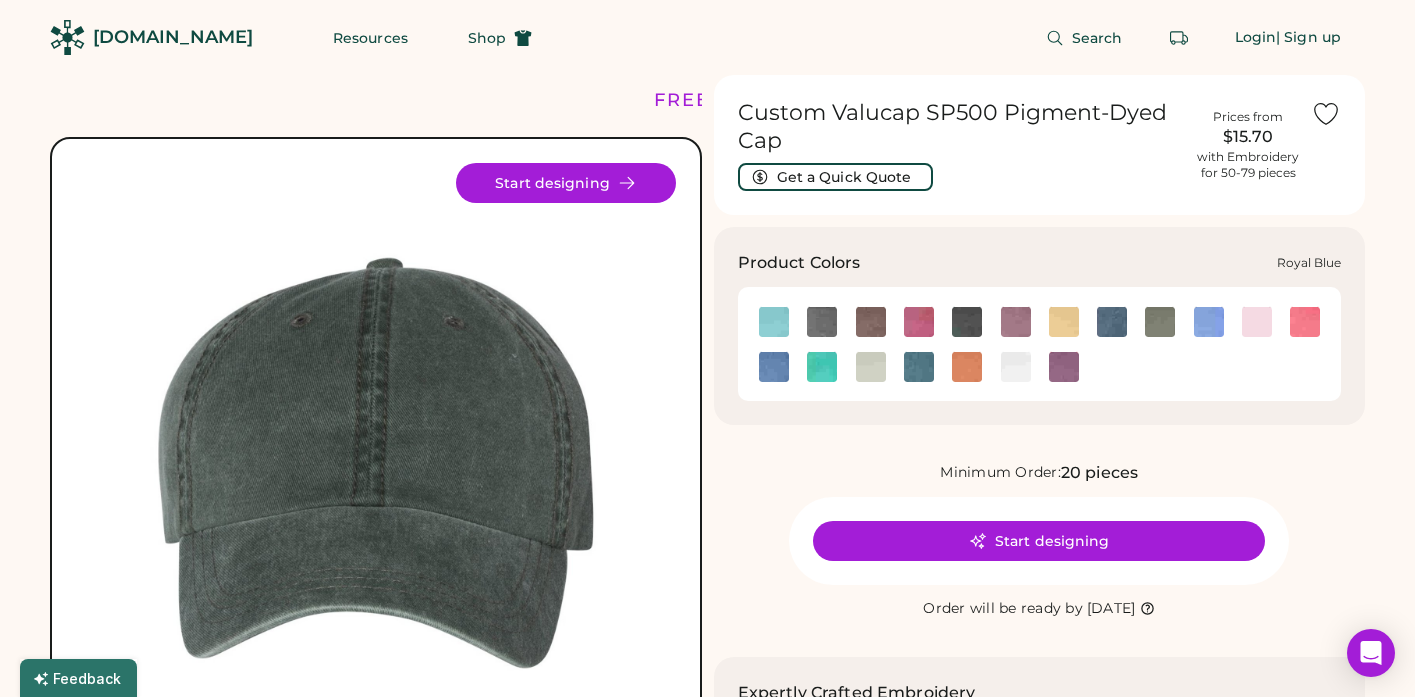 click 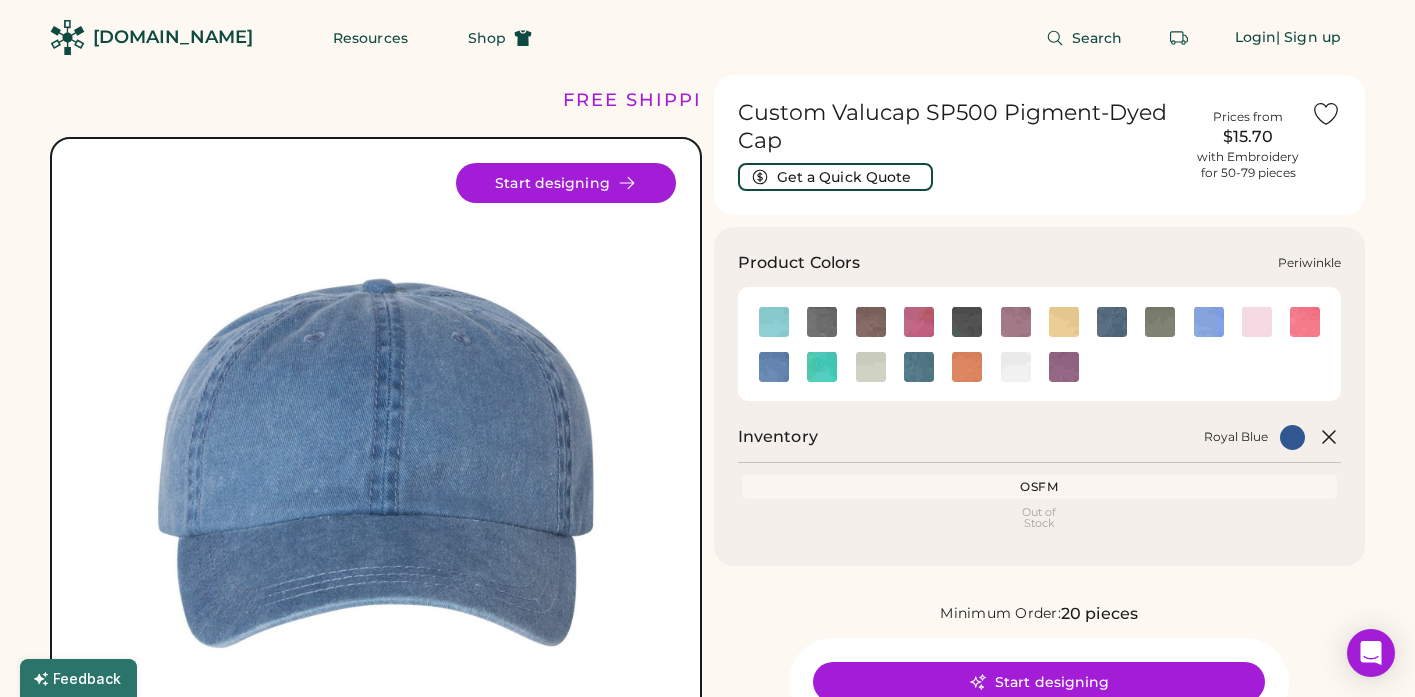 click 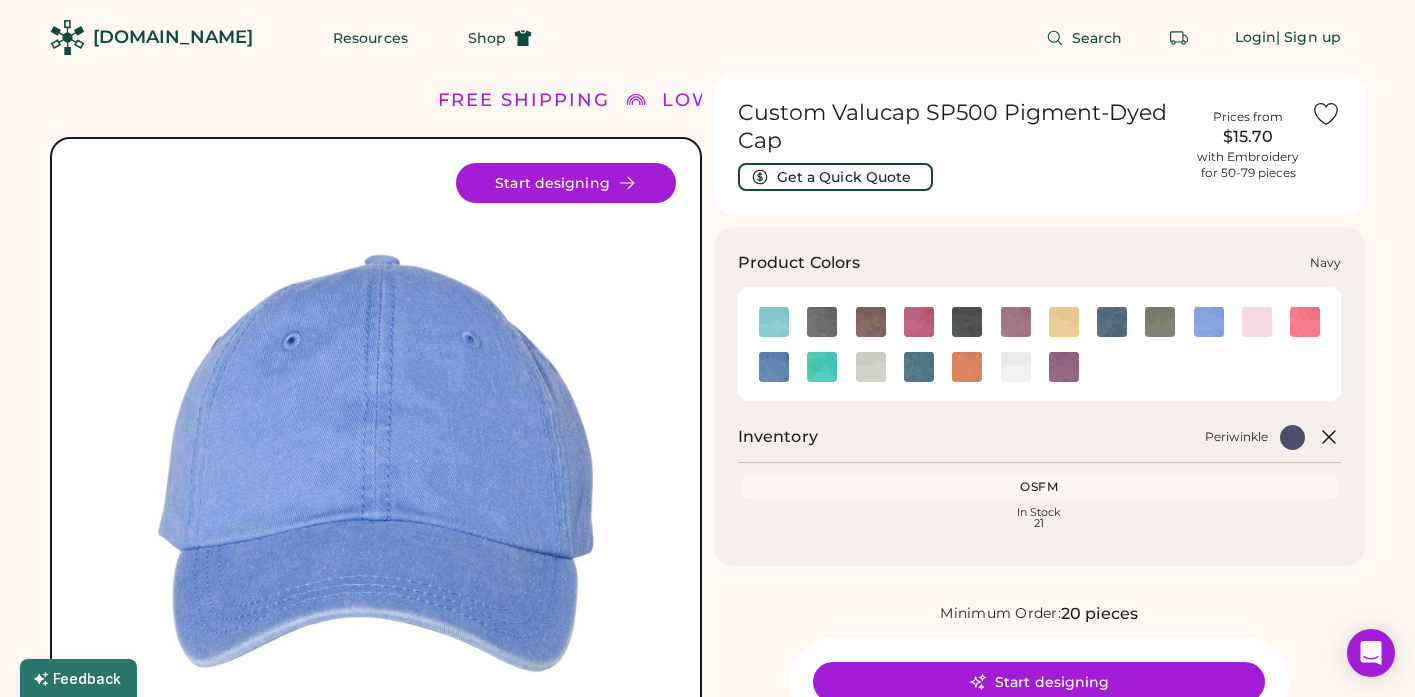 click 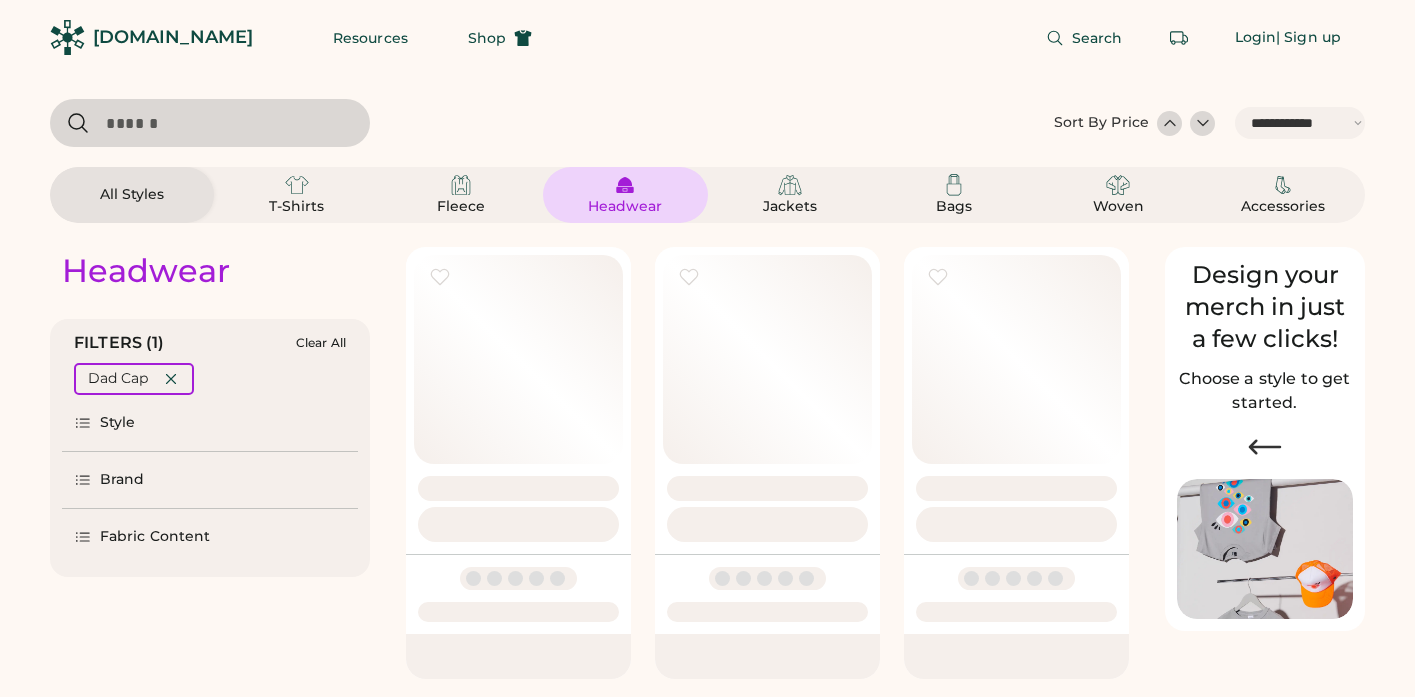 select on "*****" 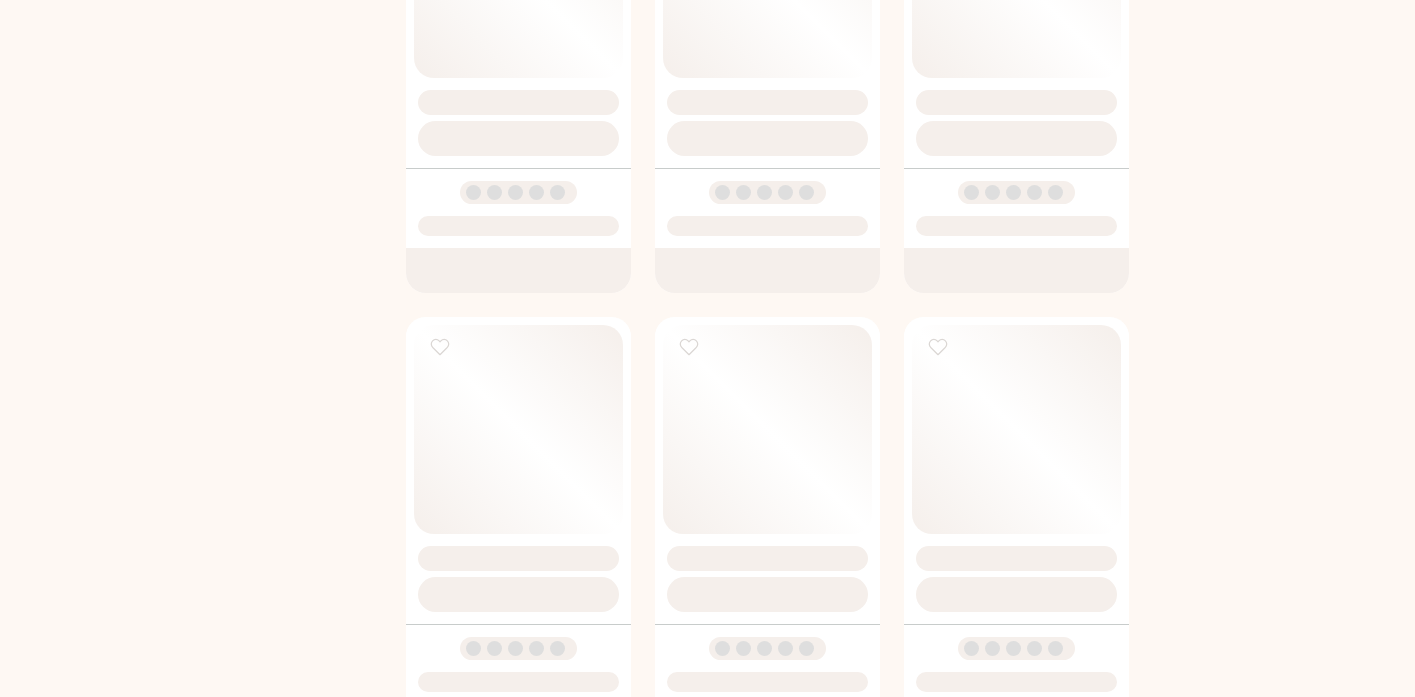 scroll, scrollTop: 0, scrollLeft: 0, axis: both 